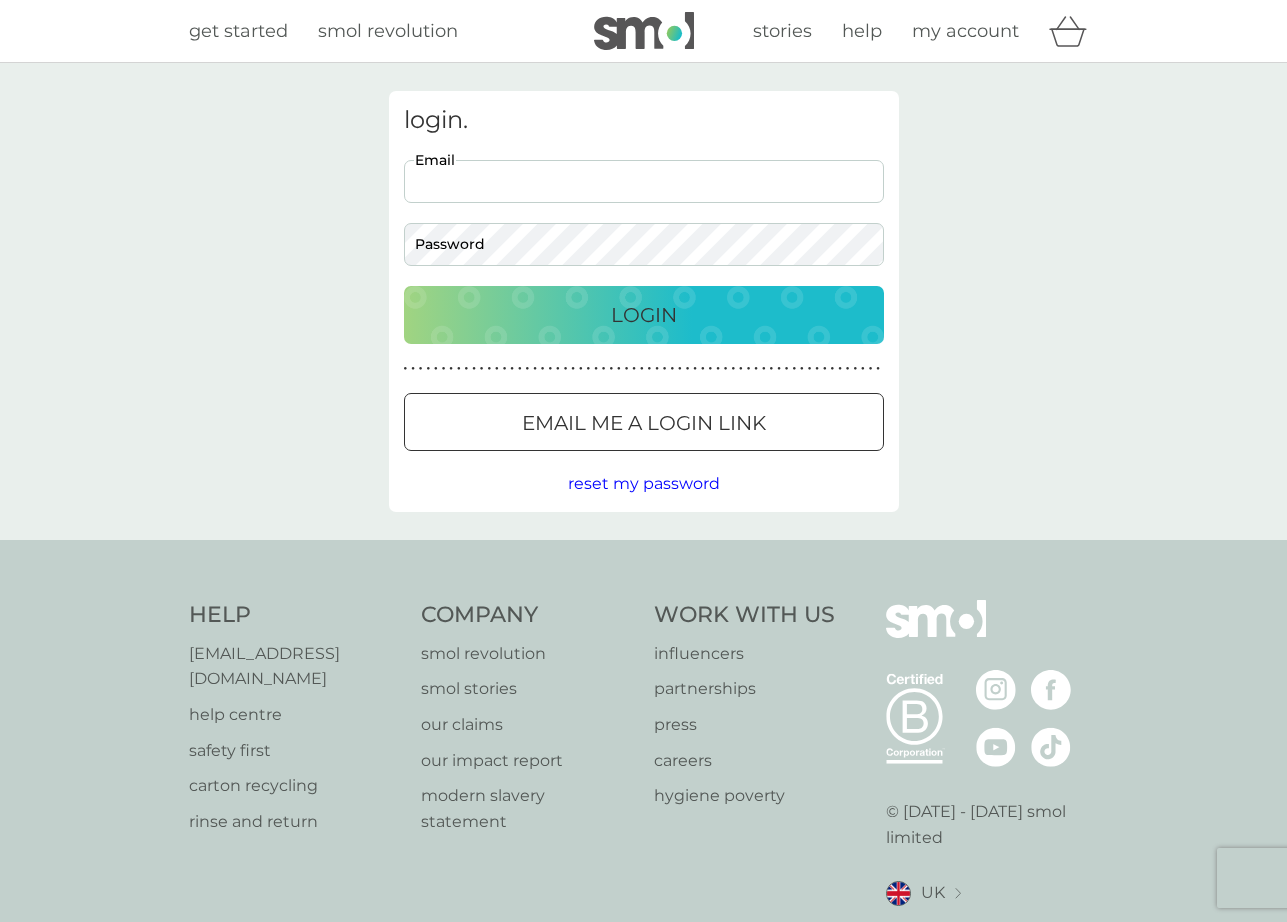 scroll, scrollTop: 0, scrollLeft: 0, axis: both 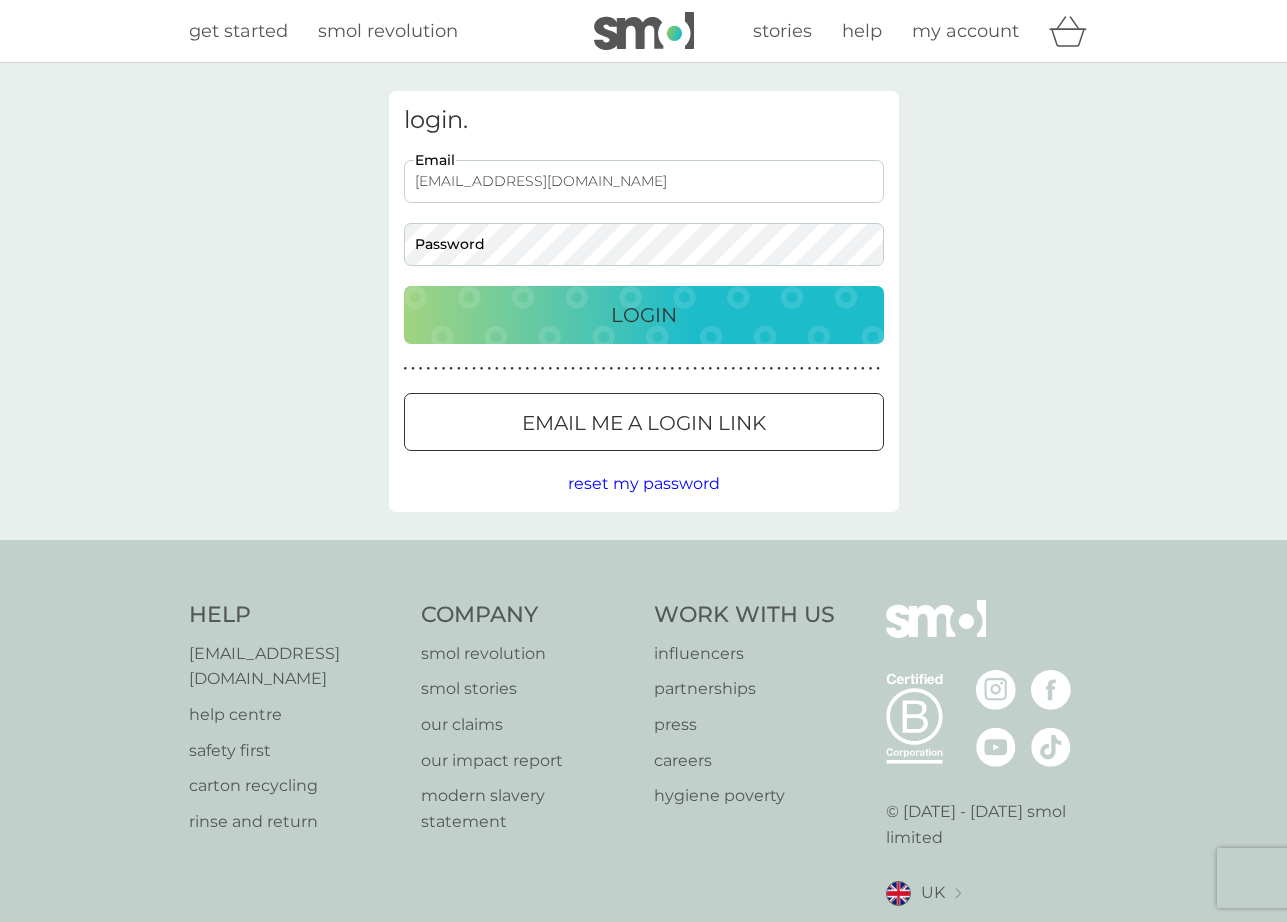 click on "Login" at bounding box center (644, 315) 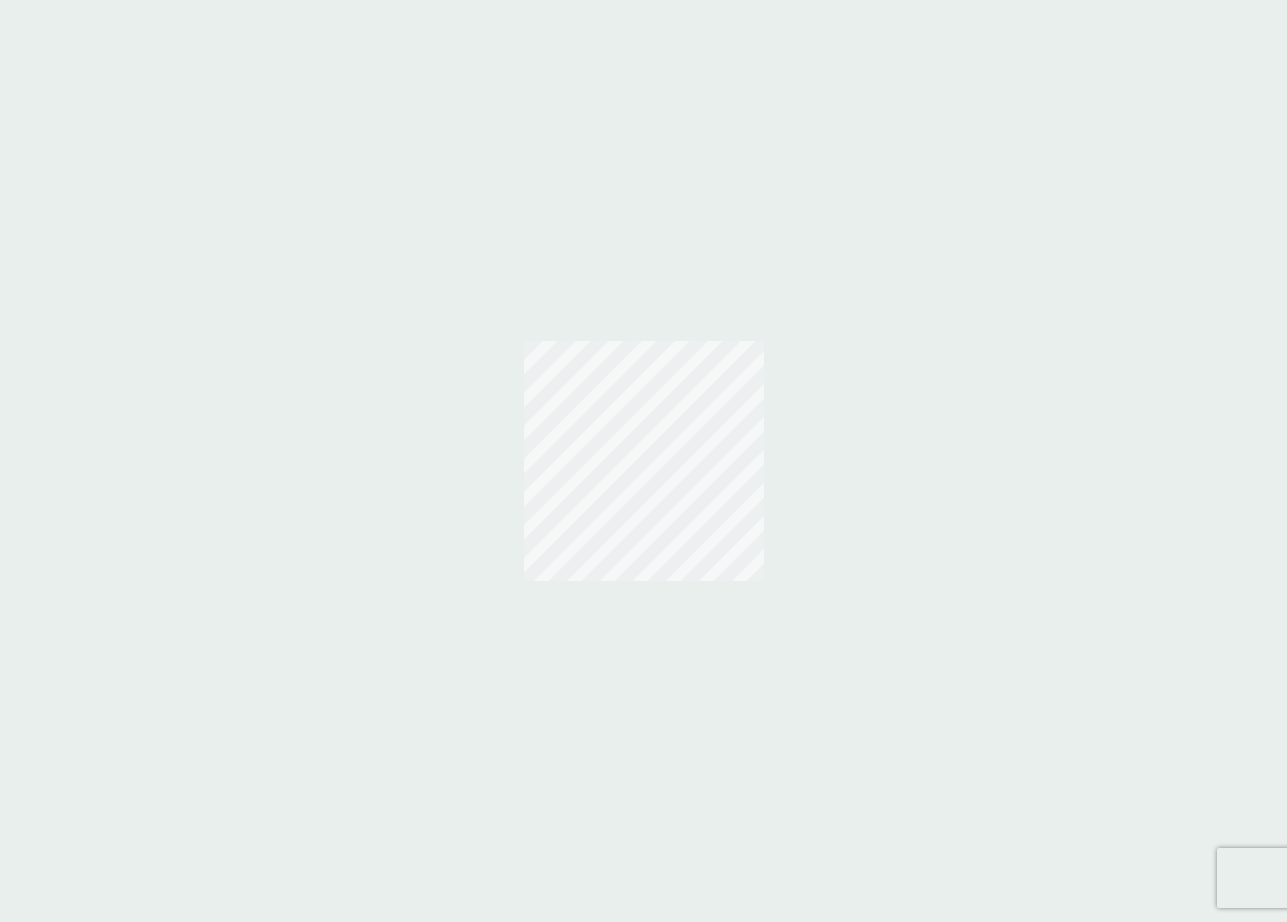 scroll, scrollTop: 0, scrollLeft: 0, axis: both 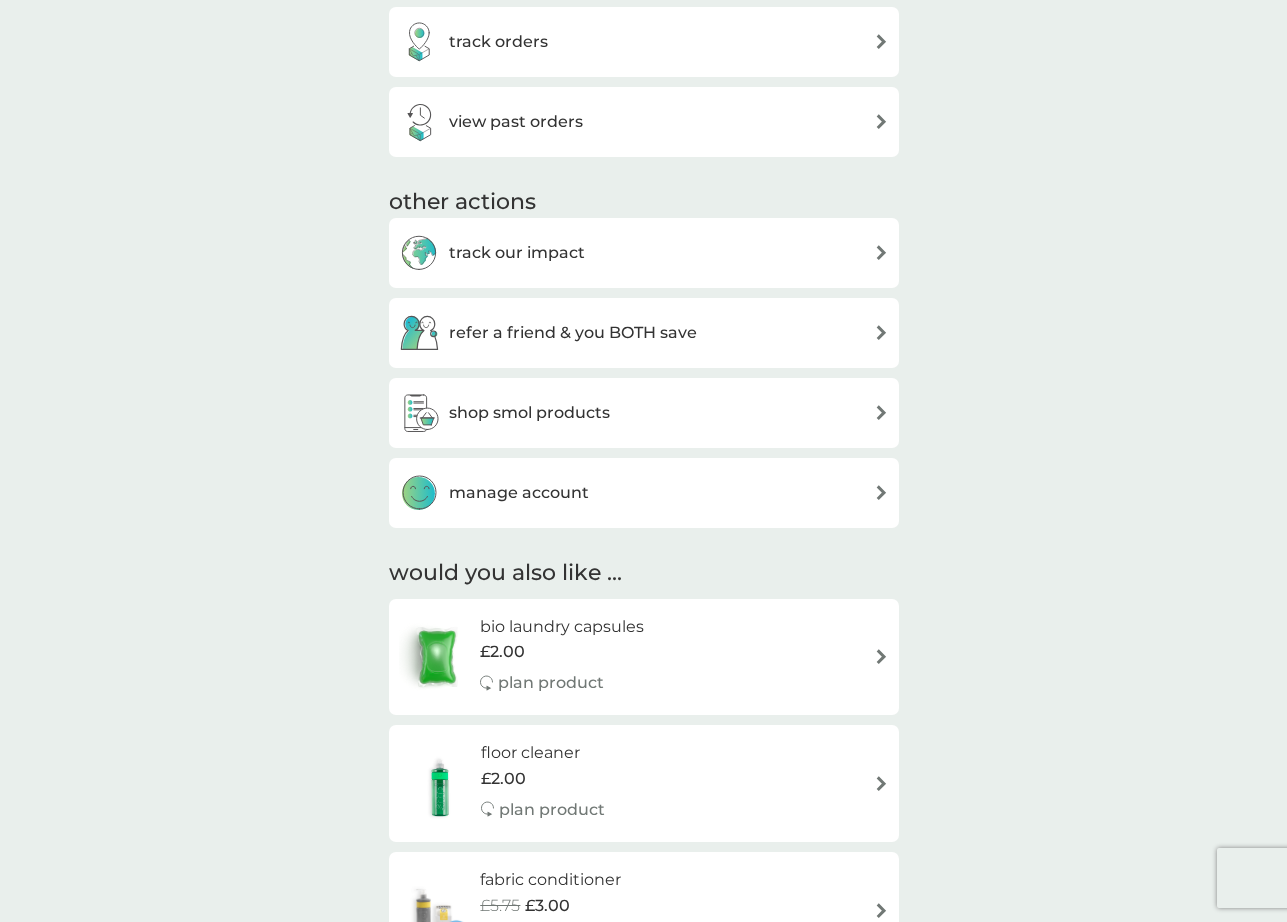 click on "shop smol products" at bounding box center (529, 413) 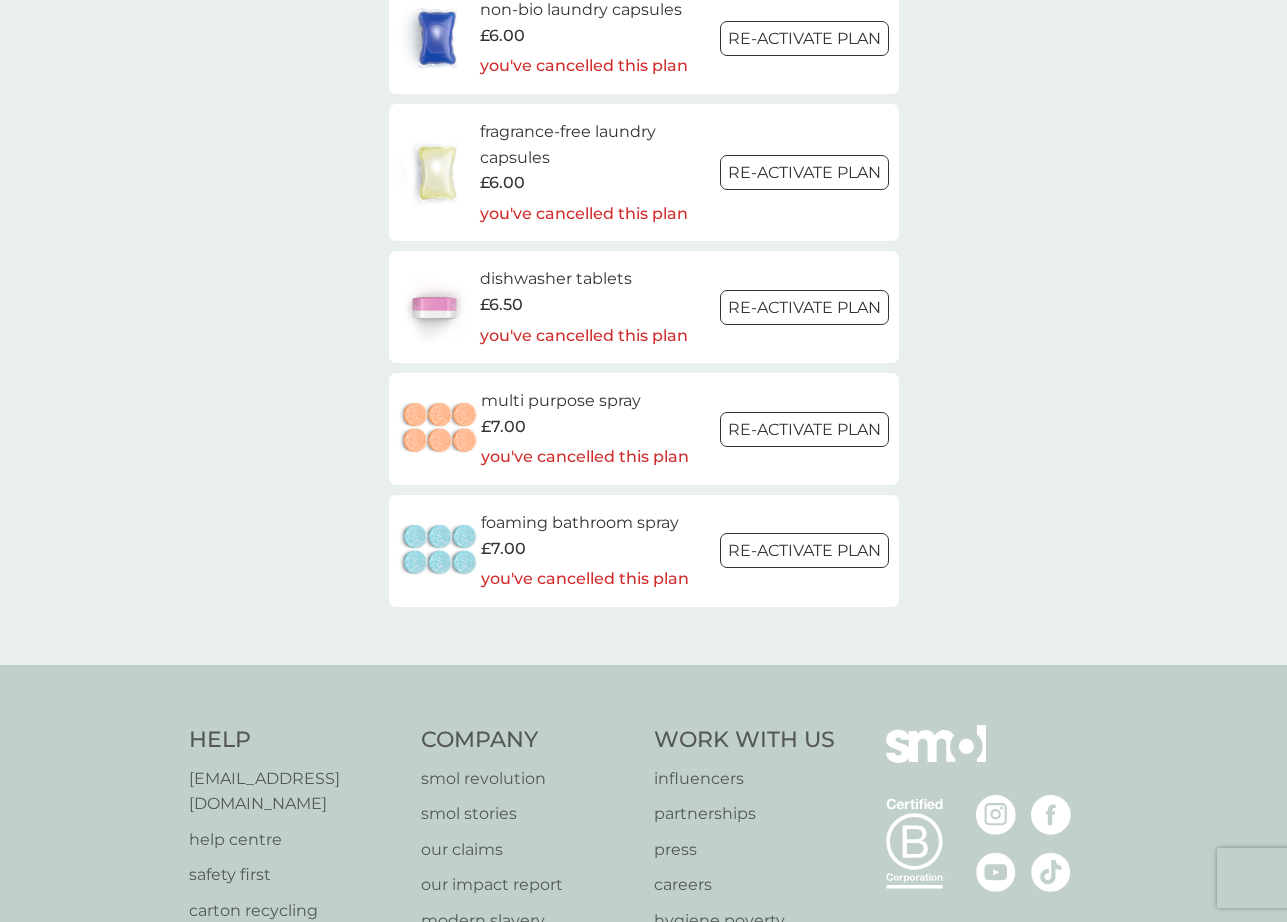 scroll, scrollTop: 2966, scrollLeft: 0, axis: vertical 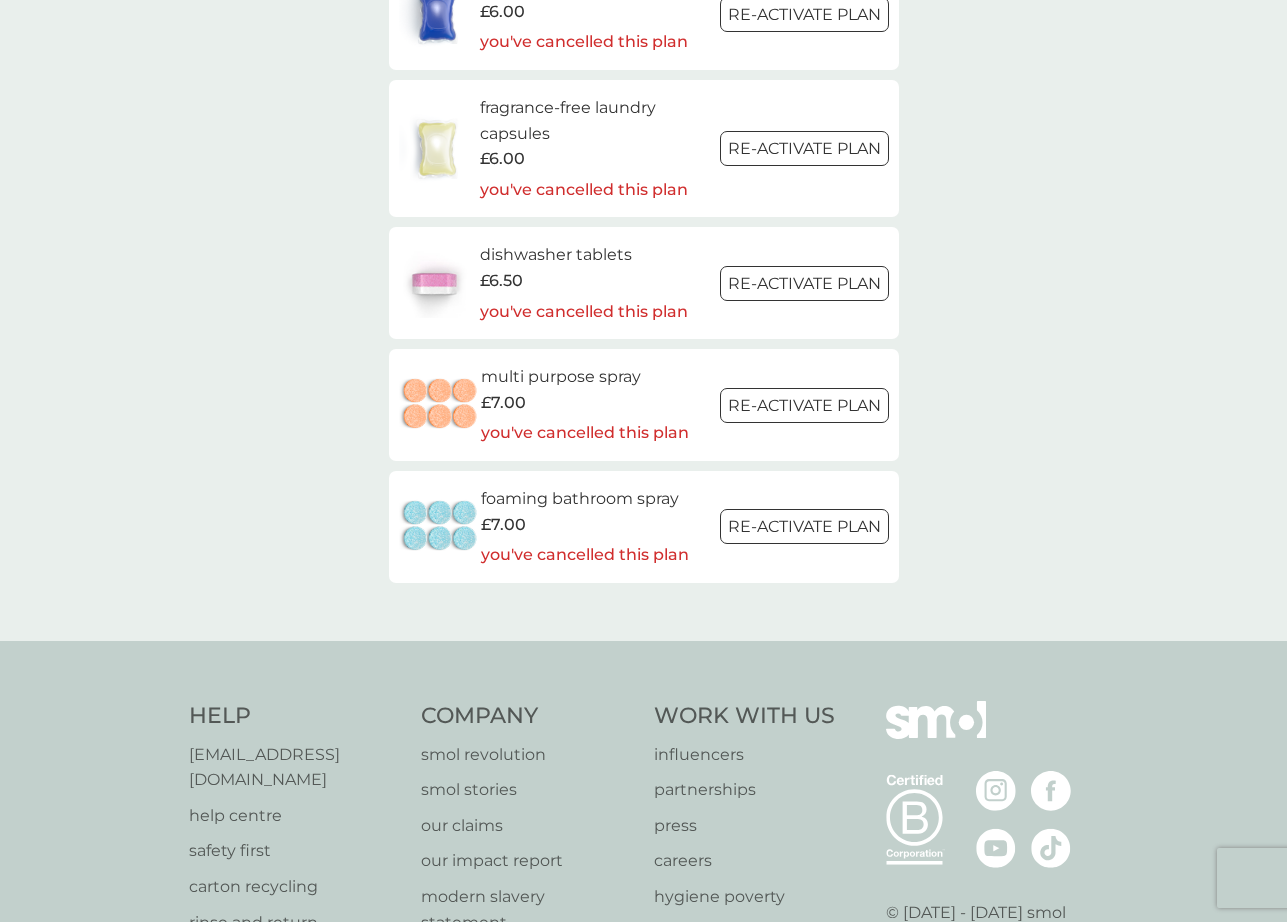 click on "multi purpose spray" at bounding box center (585, 377) 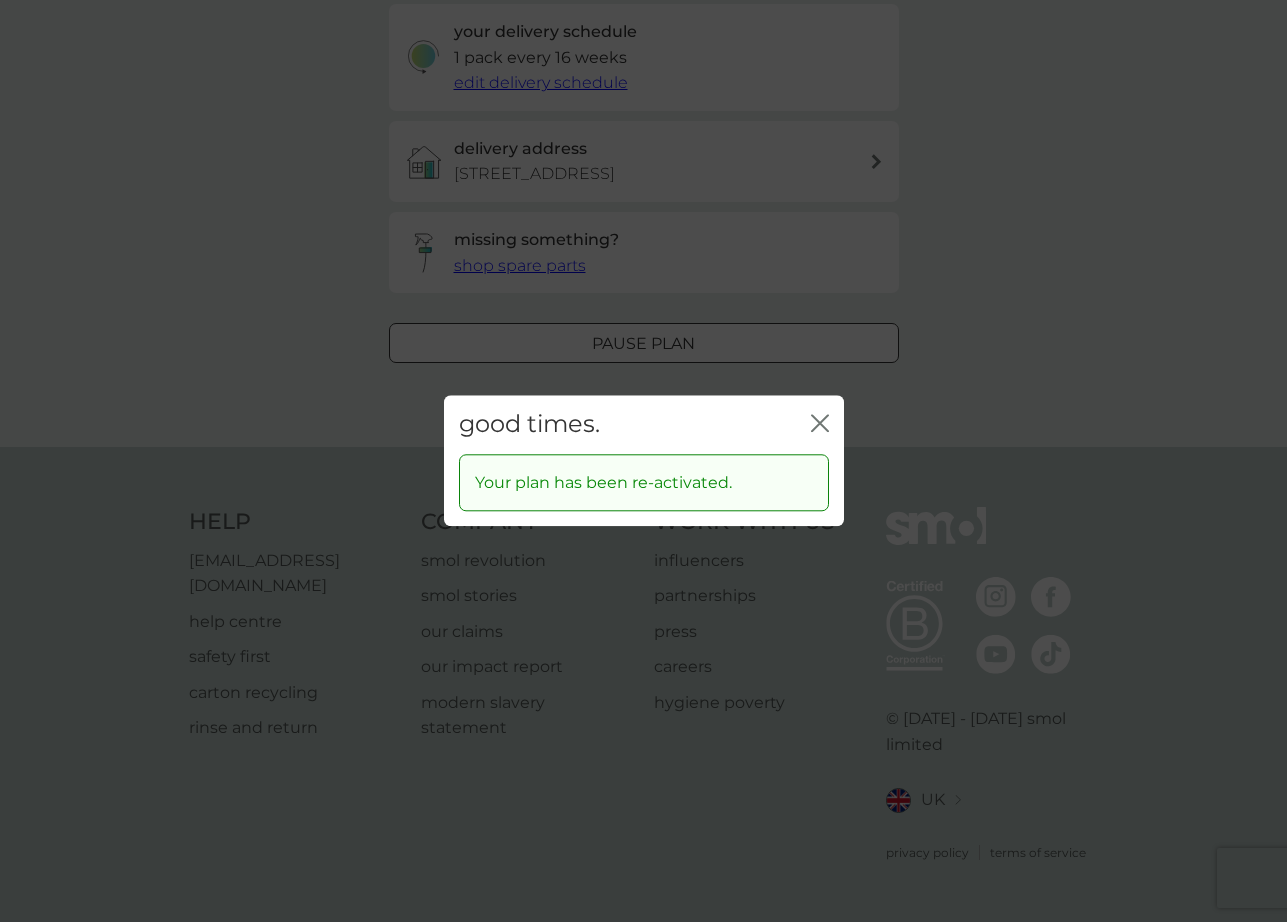scroll, scrollTop: 0, scrollLeft: 0, axis: both 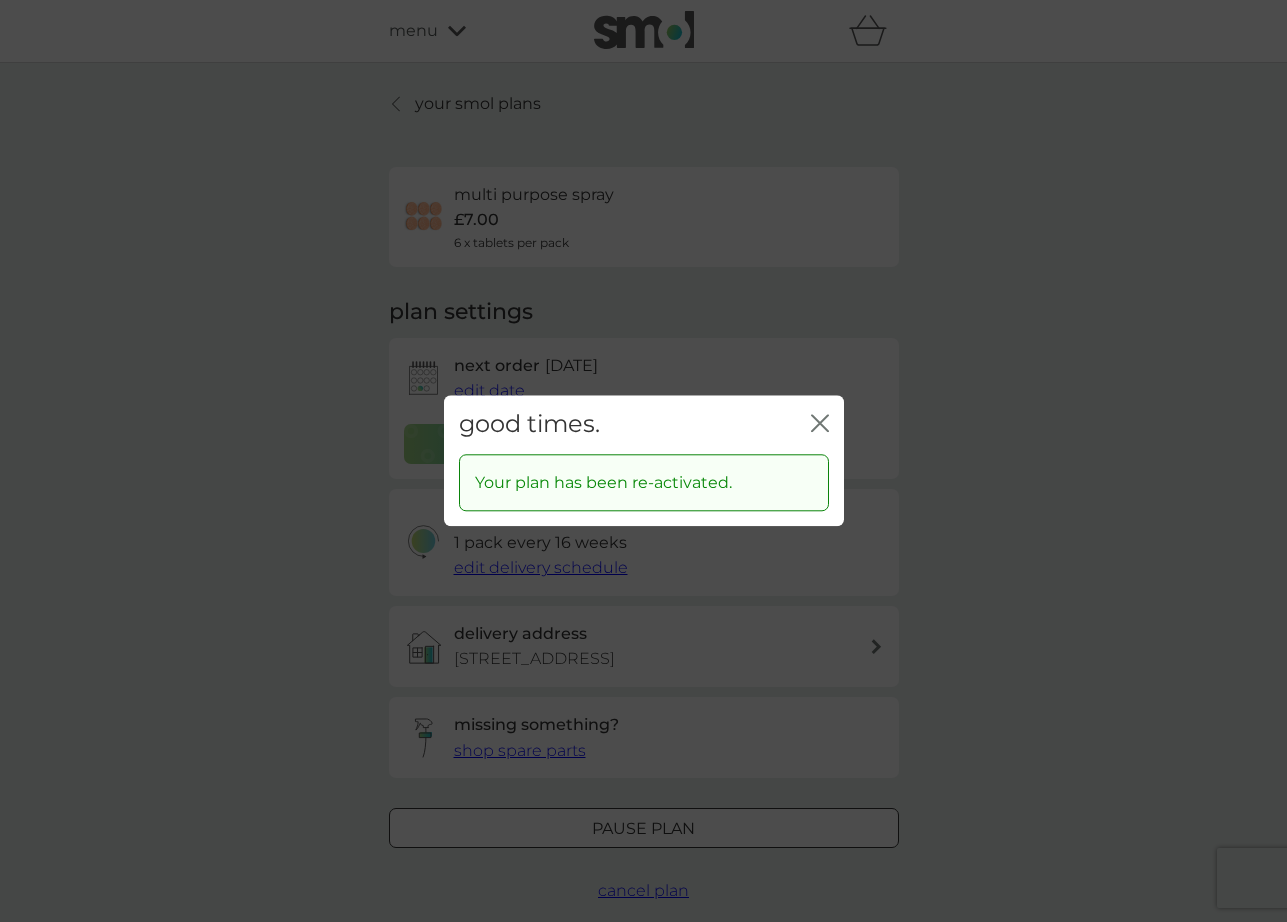 click on "good times. close Your plan has been re-activated." at bounding box center (643, 461) 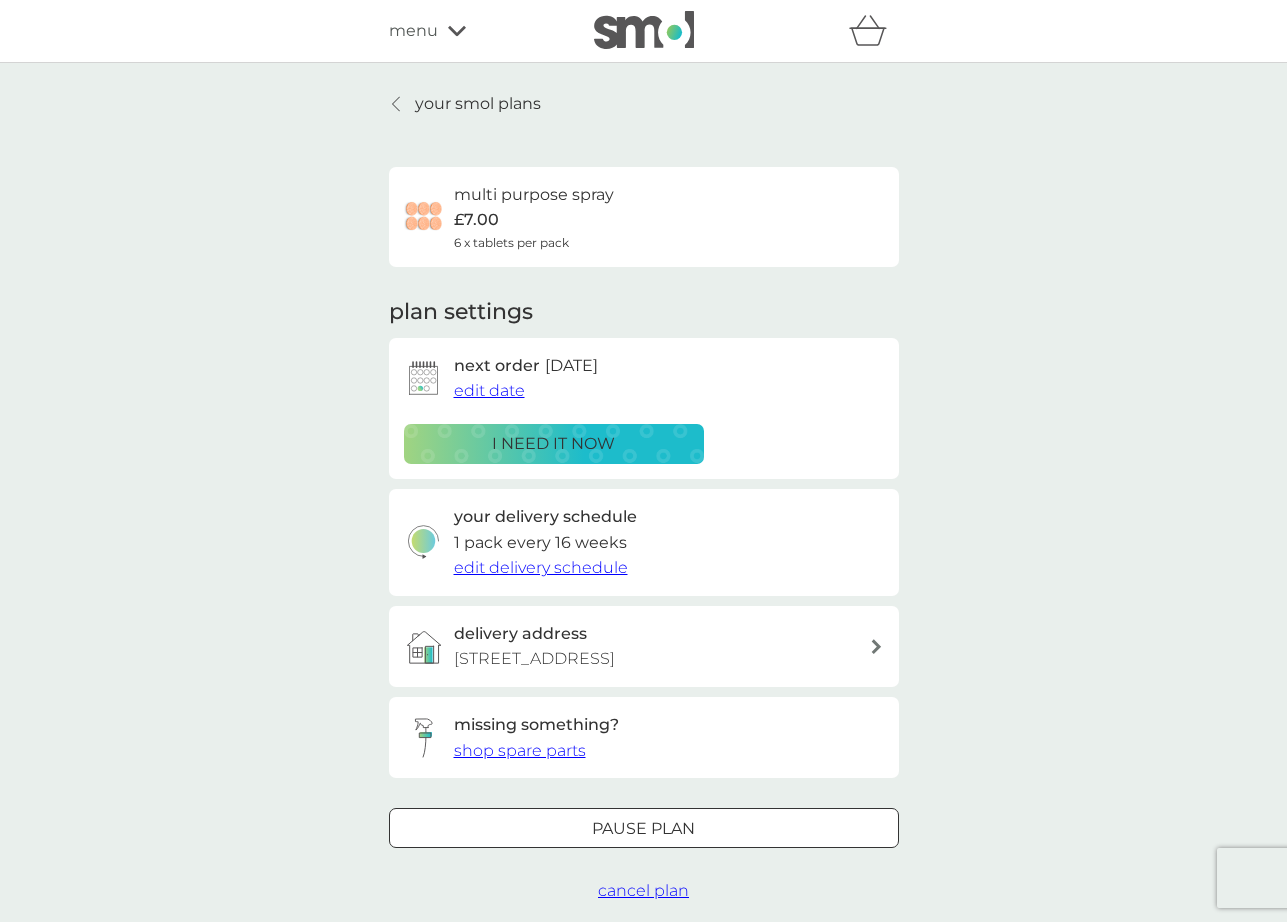 click on "i need it now" at bounding box center [554, 444] 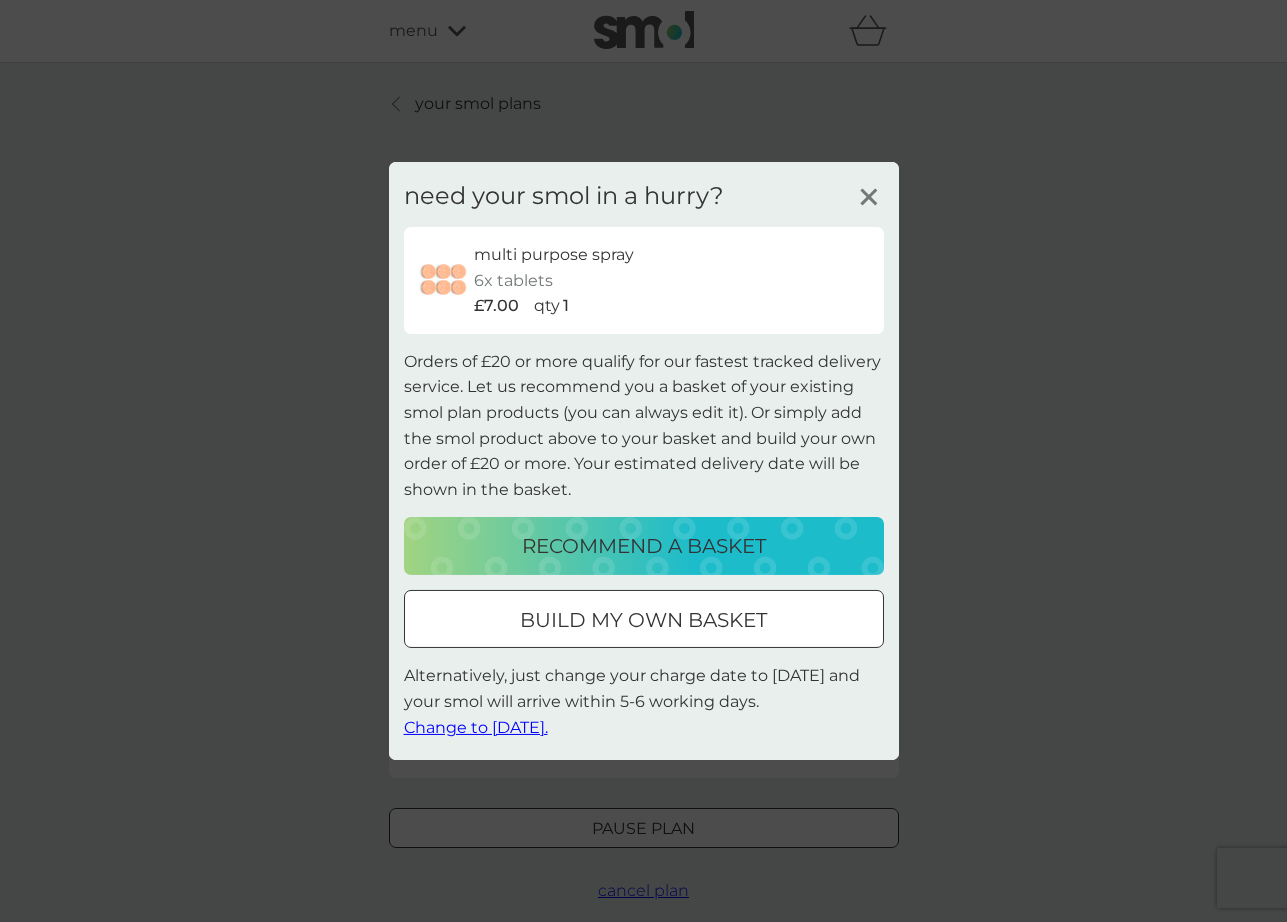 click 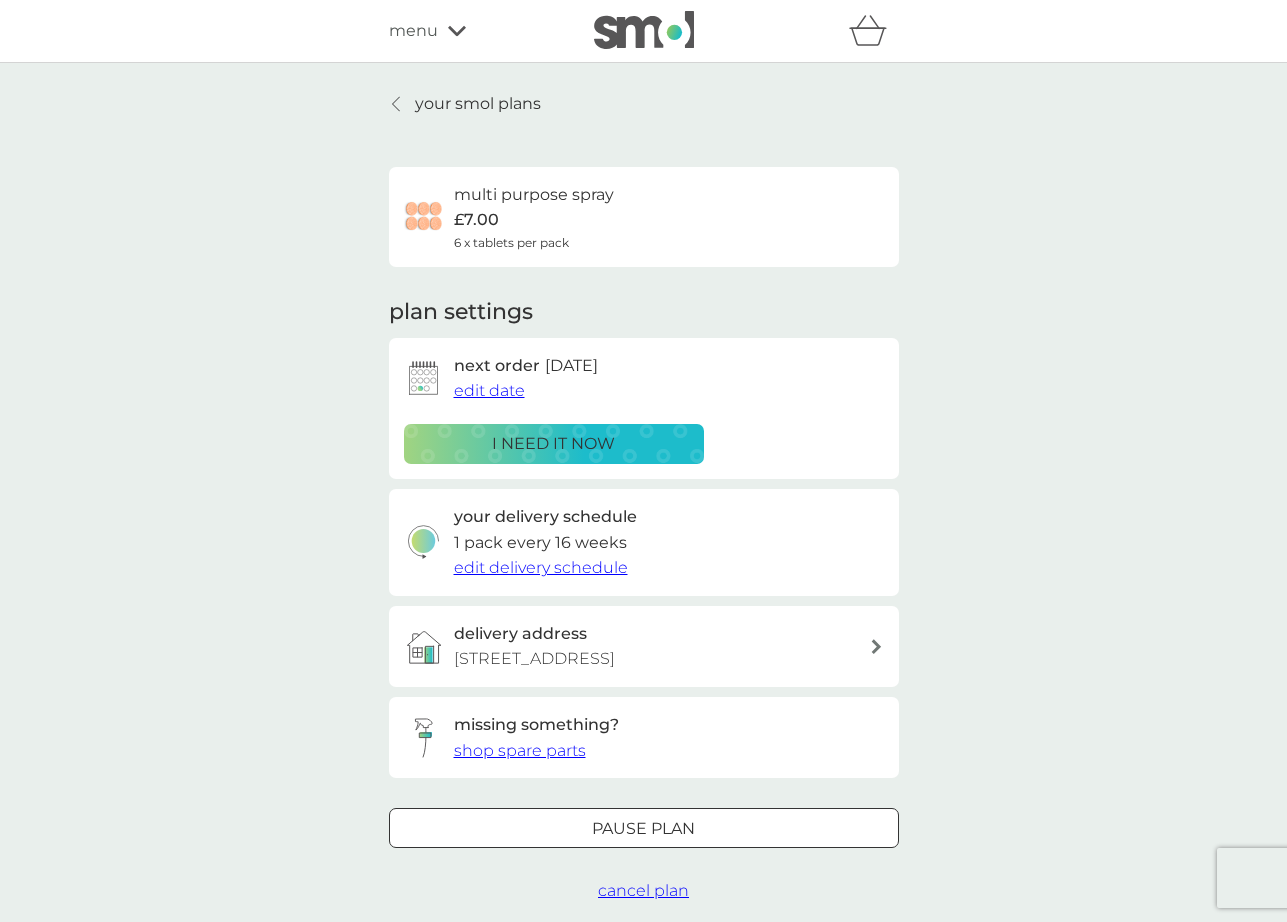 scroll, scrollTop: 0, scrollLeft: 0, axis: both 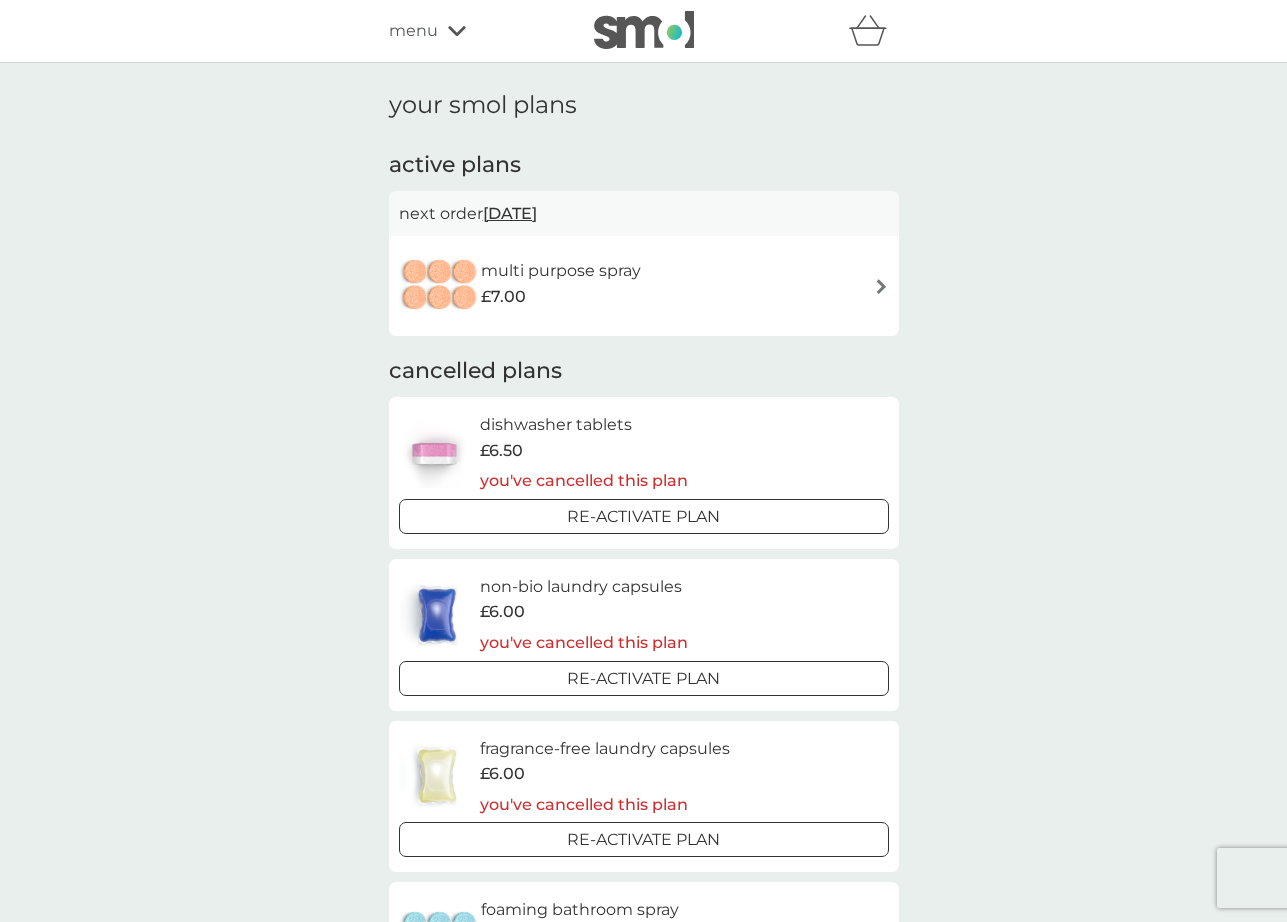 click at bounding box center (881, 286) 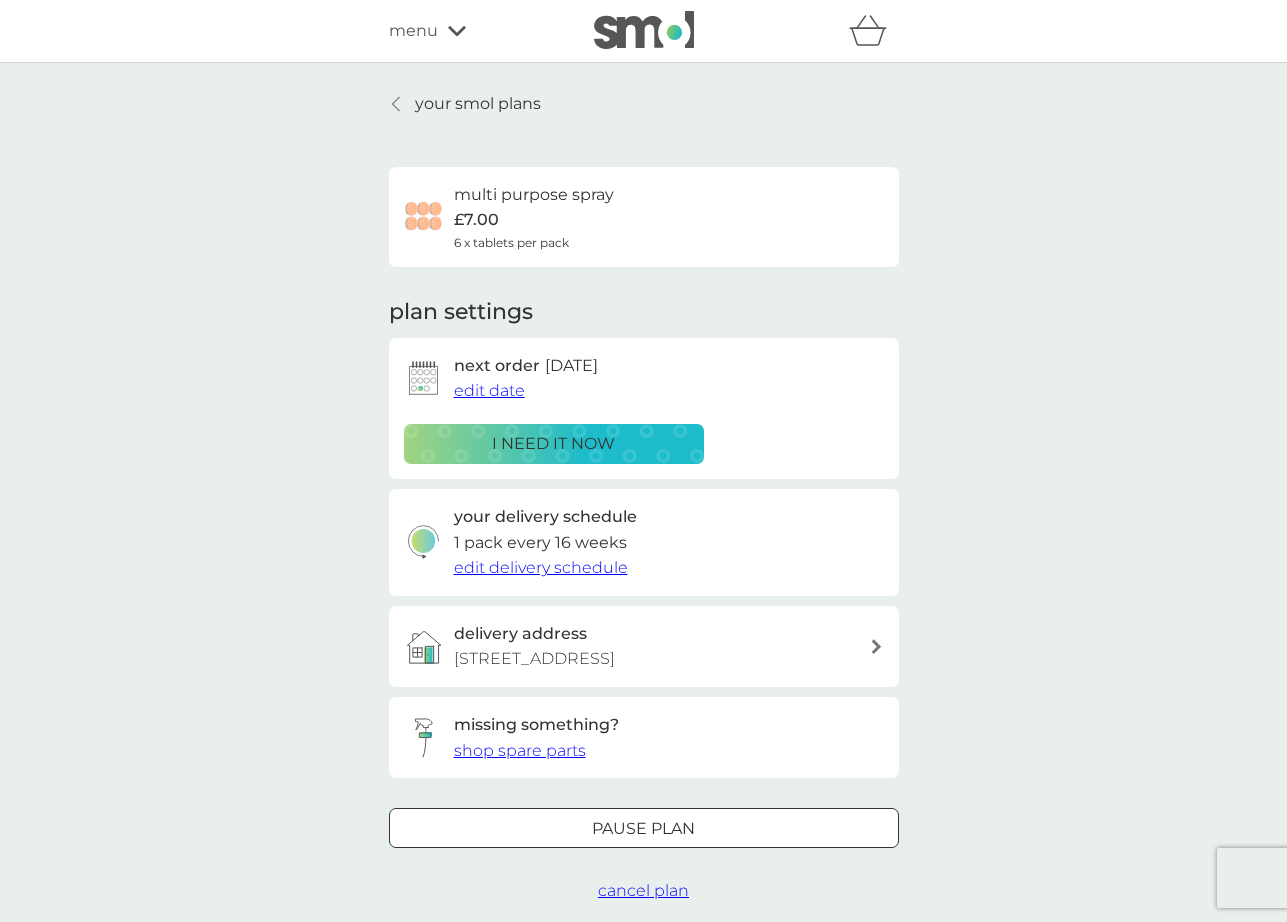 click on "cancel plan" at bounding box center (643, 890) 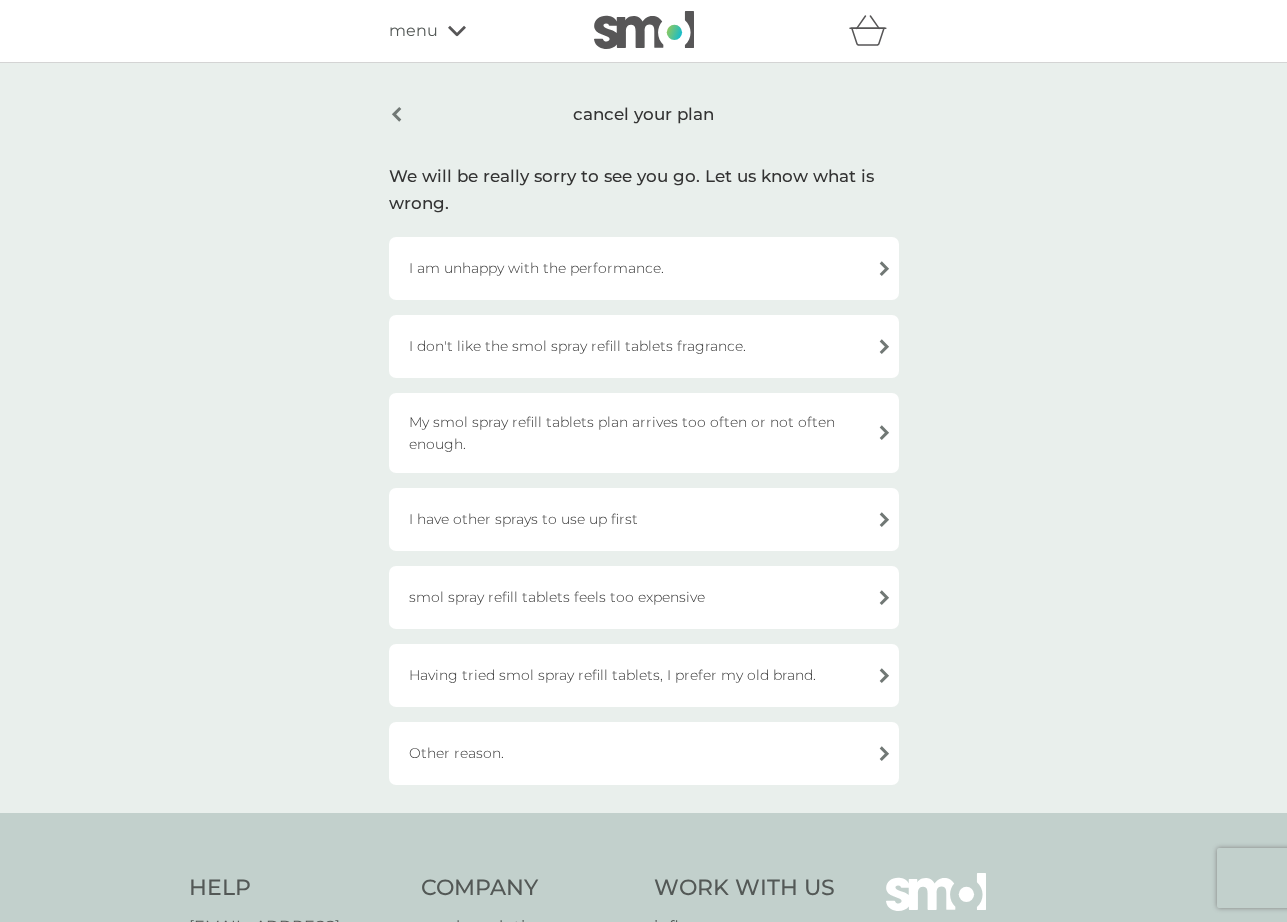 click on "menu" at bounding box center (413, 31) 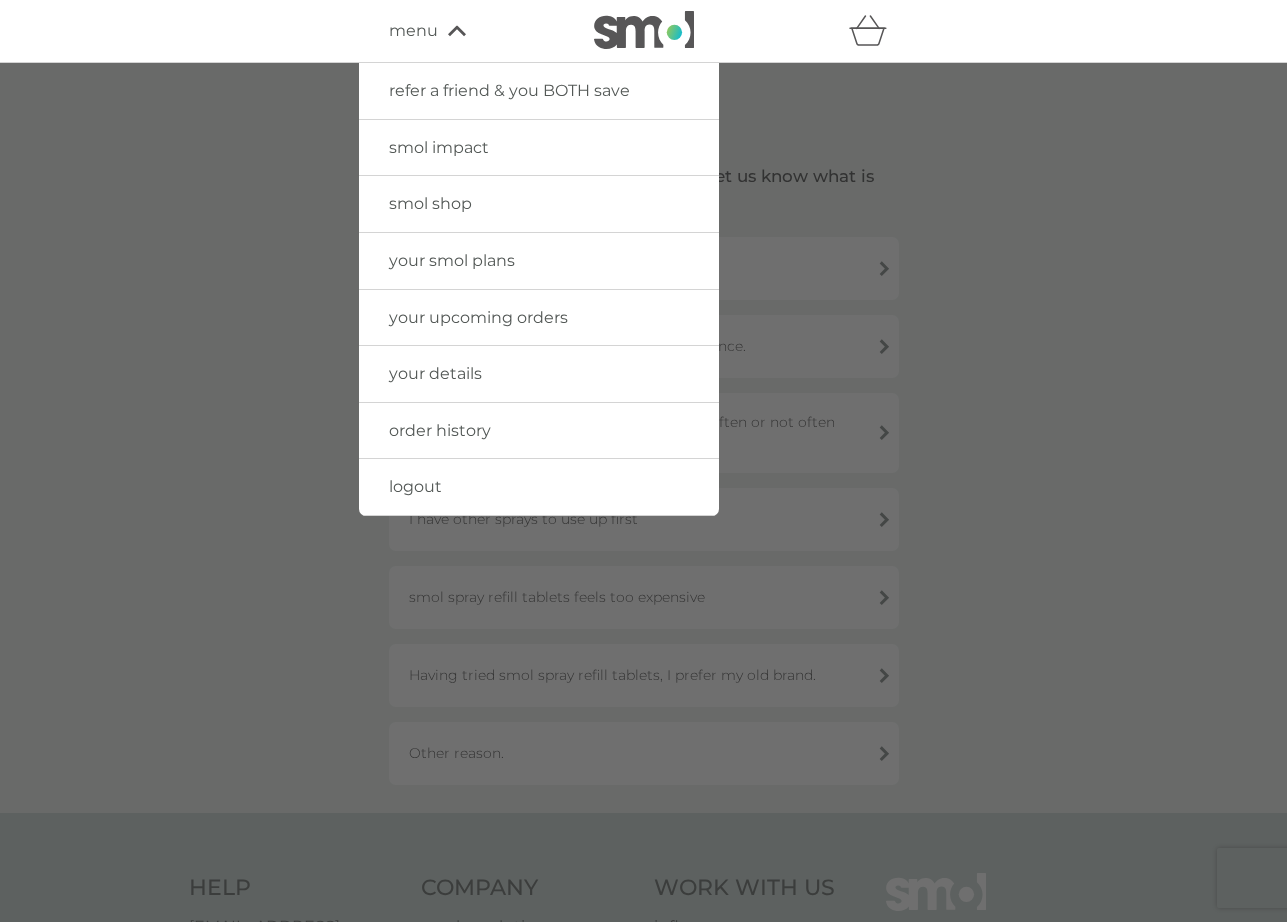 click on "smol shop" at bounding box center [430, 203] 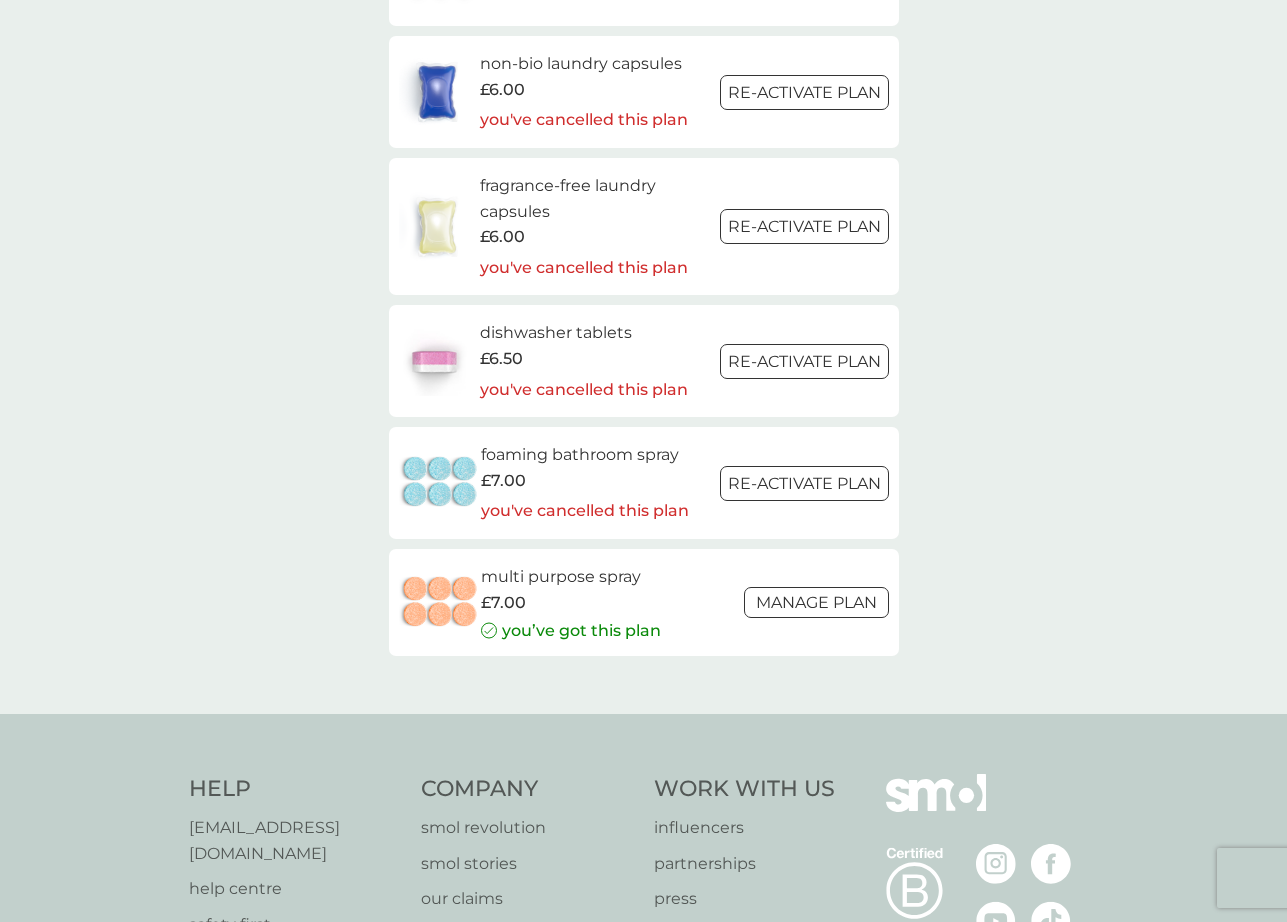scroll, scrollTop: 2891, scrollLeft: 0, axis: vertical 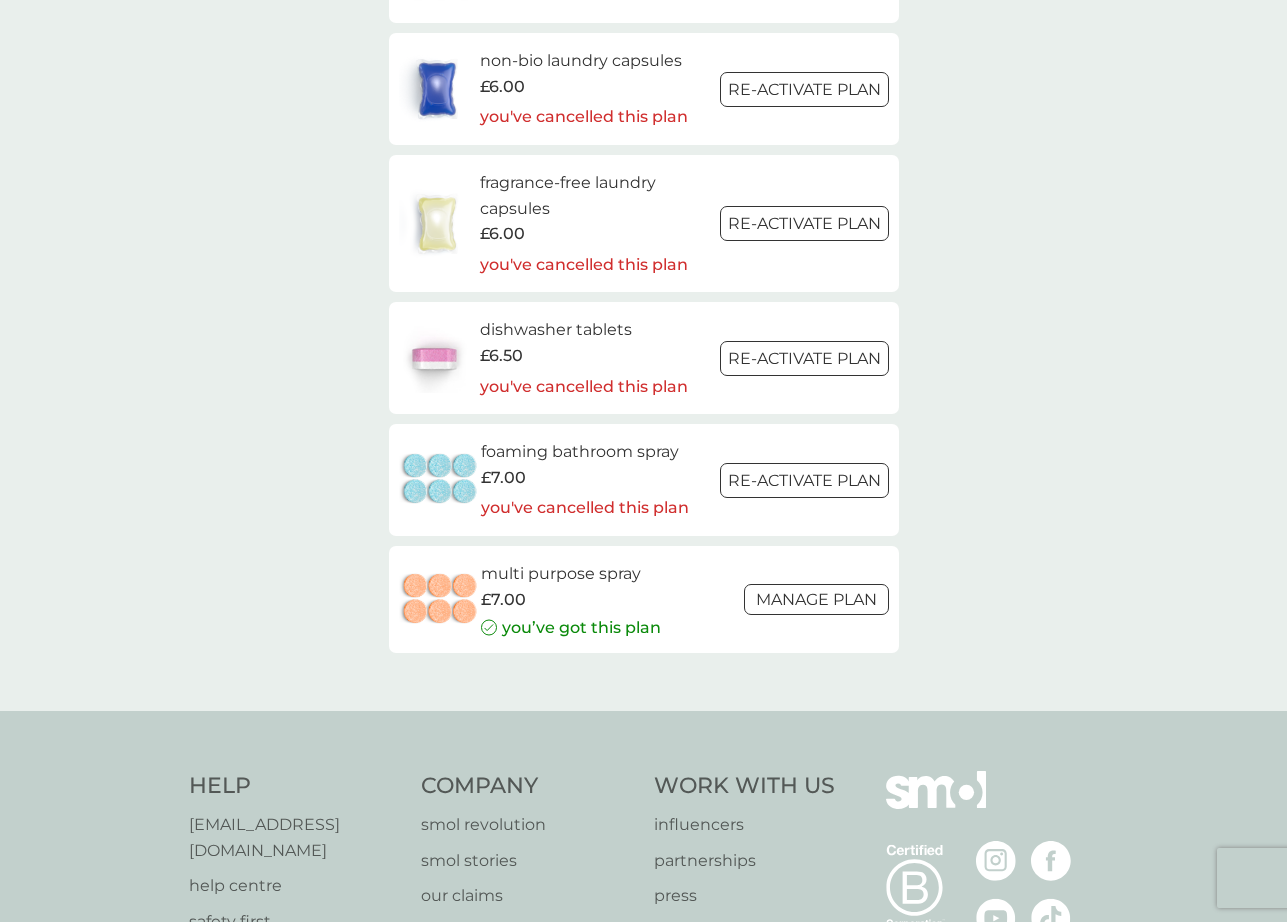click at bounding box center (440, 600) 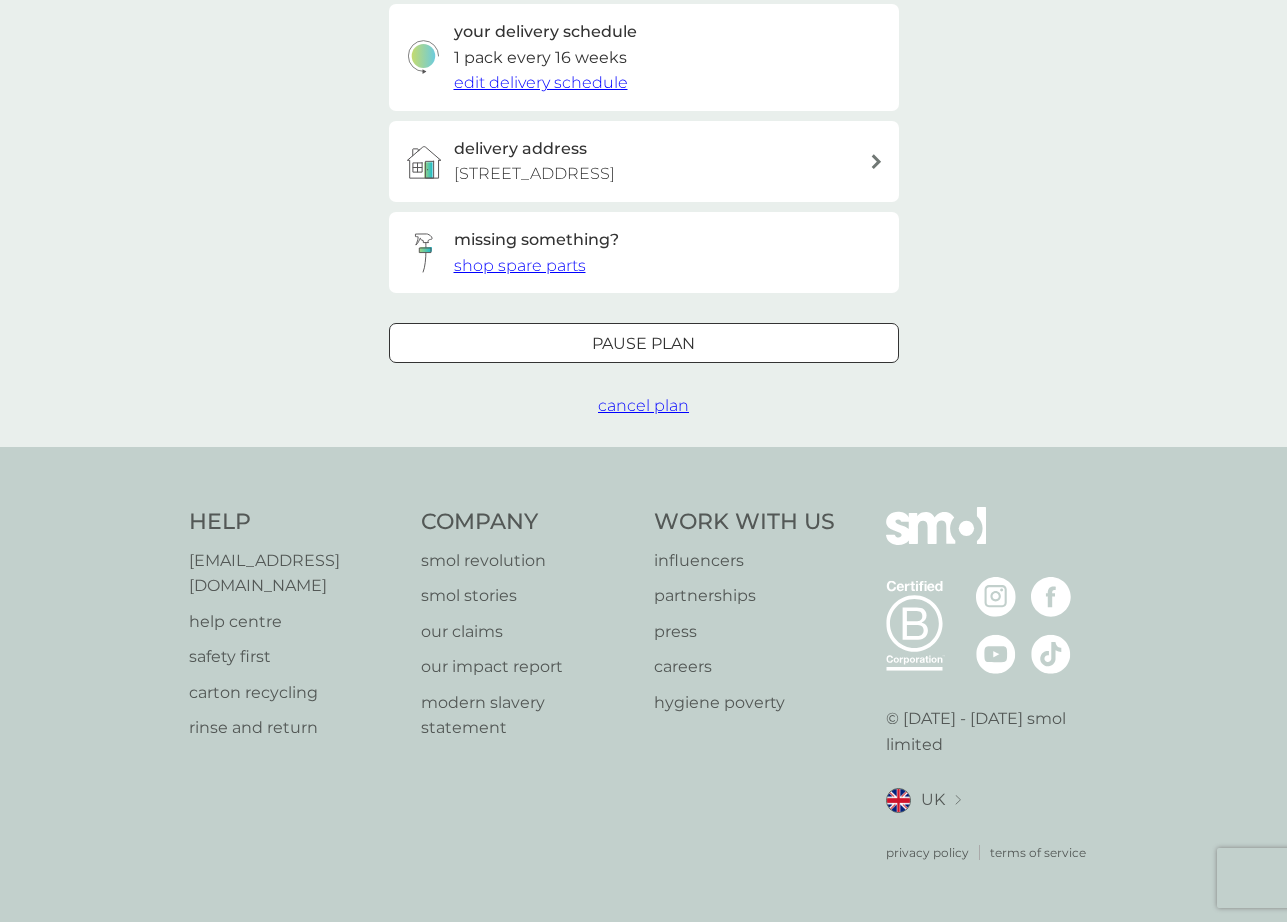 scroll, scrollTop: 0, scrollLeft: 0, axis: both 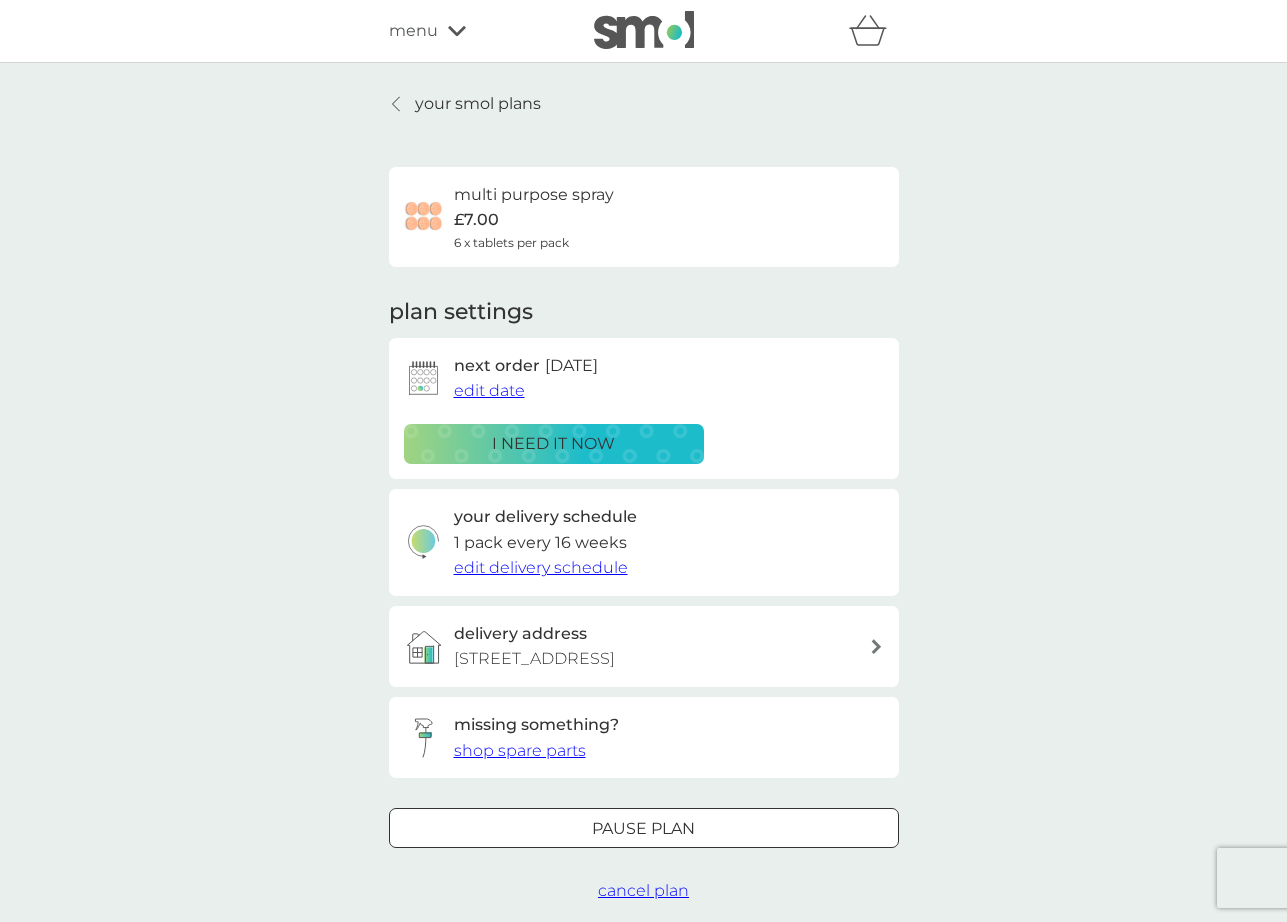 click on "i need it now" at bounding box center [553, 444] 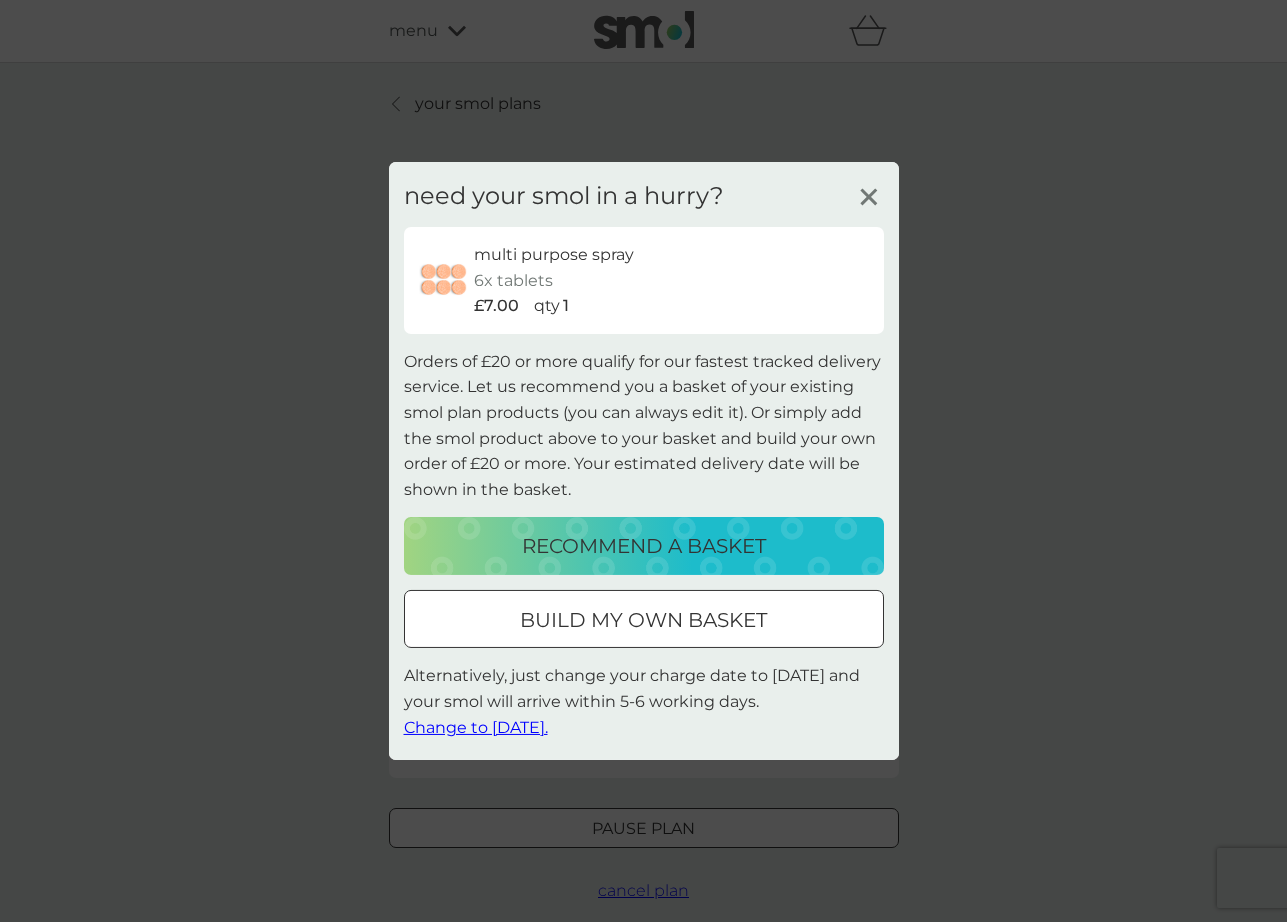 click on "recommend a basket" at bounding box center [644, 546] 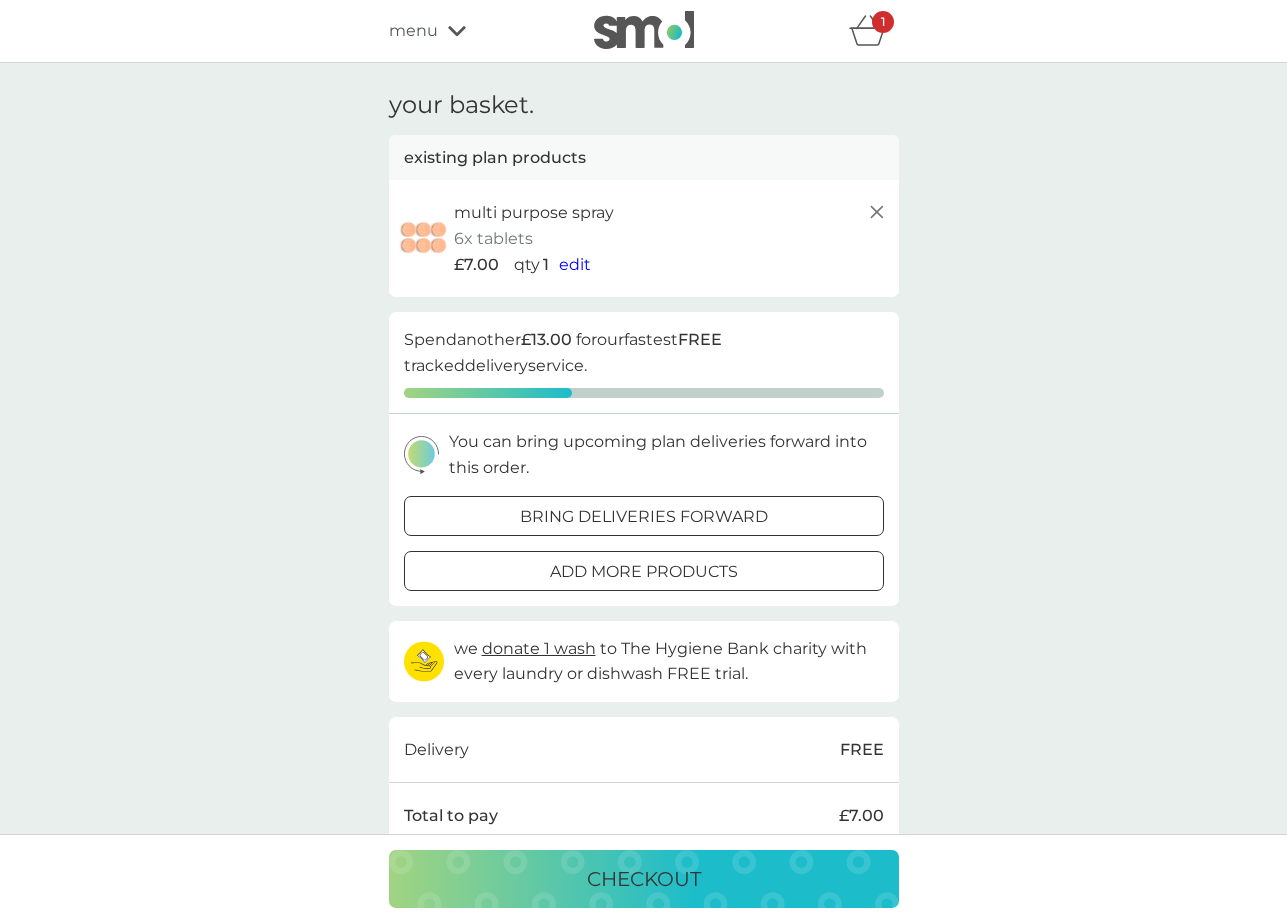 scroll, scrollTop: 0, scrollLeft: 0, axis: both 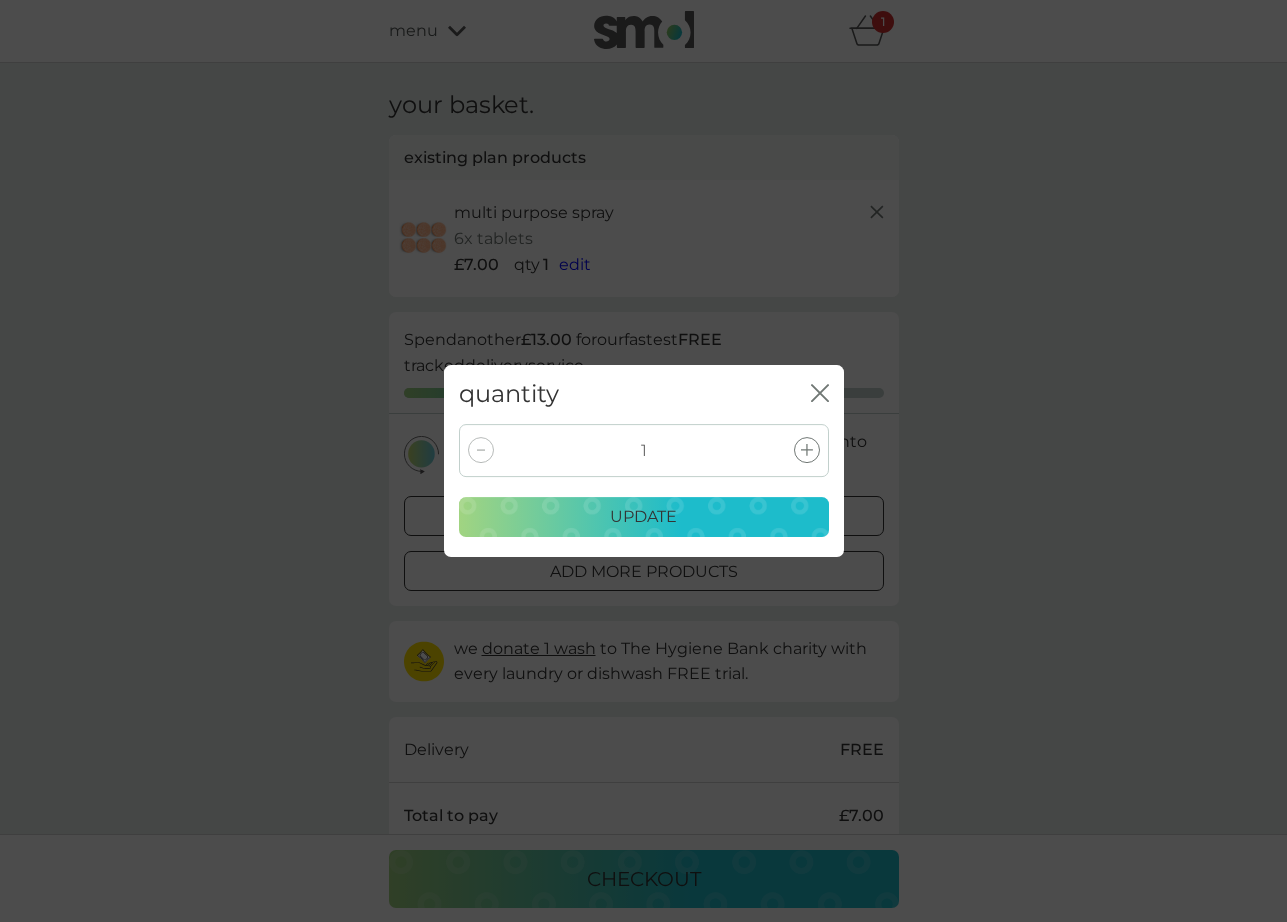 click 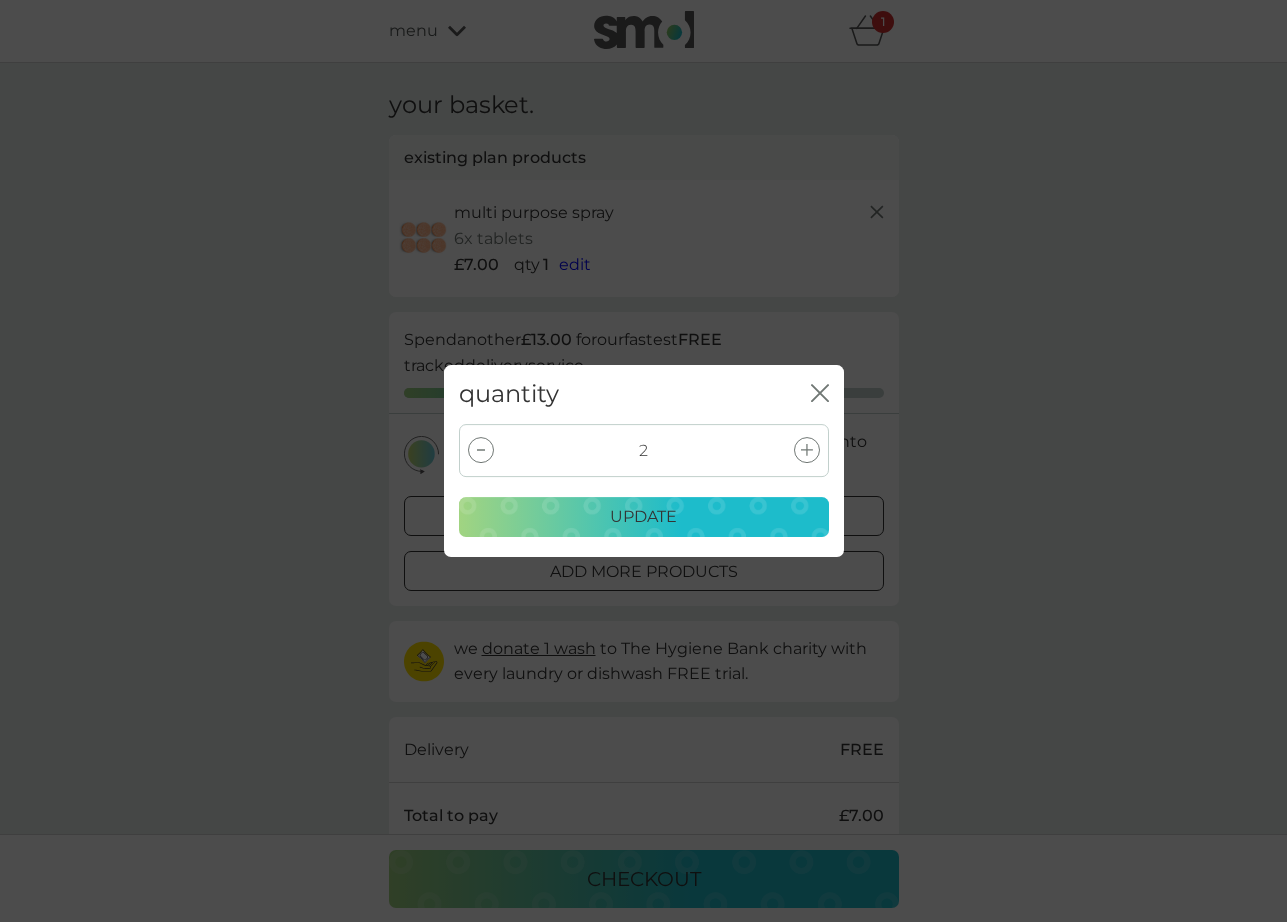 click 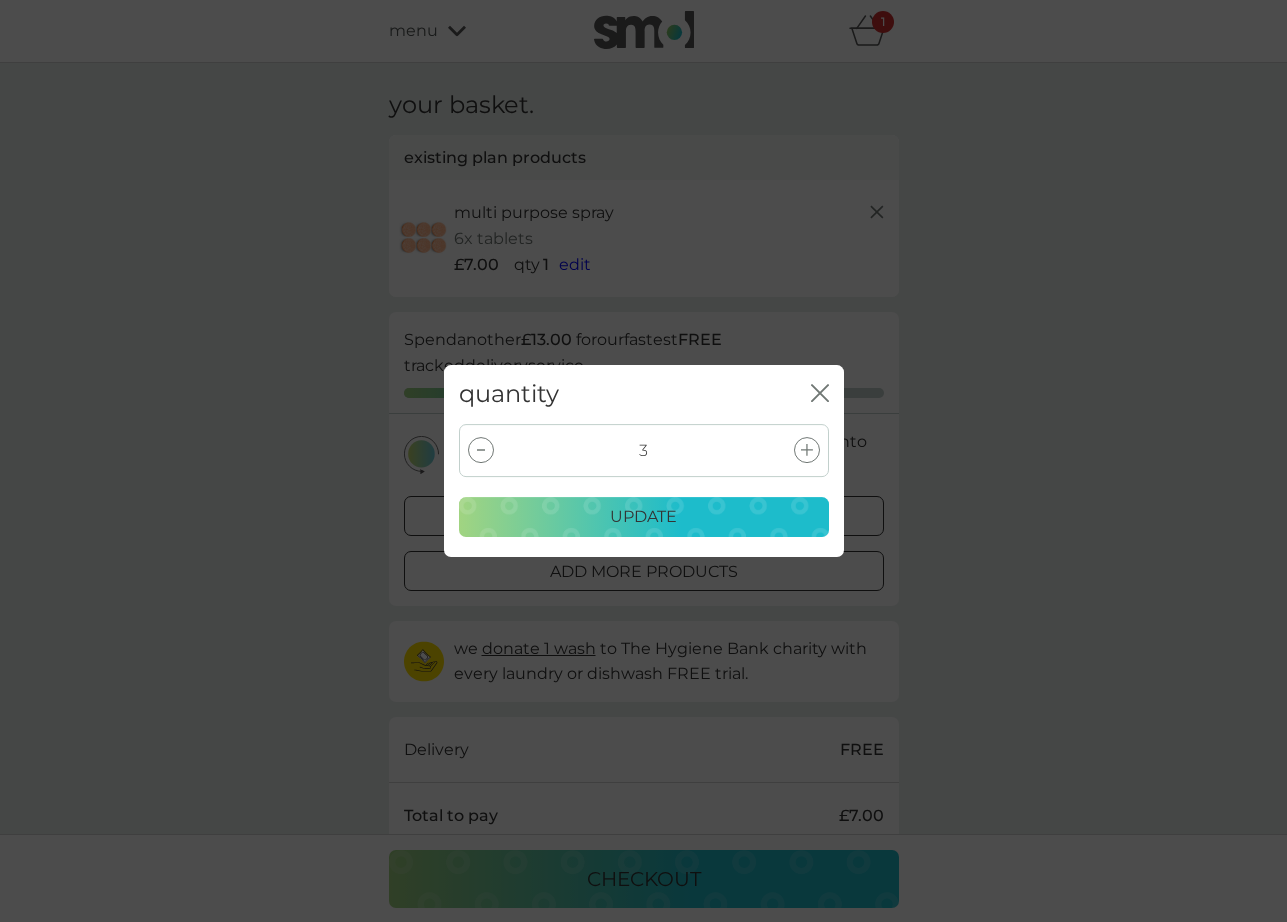 click on "update" at bounding box center (644, 517) 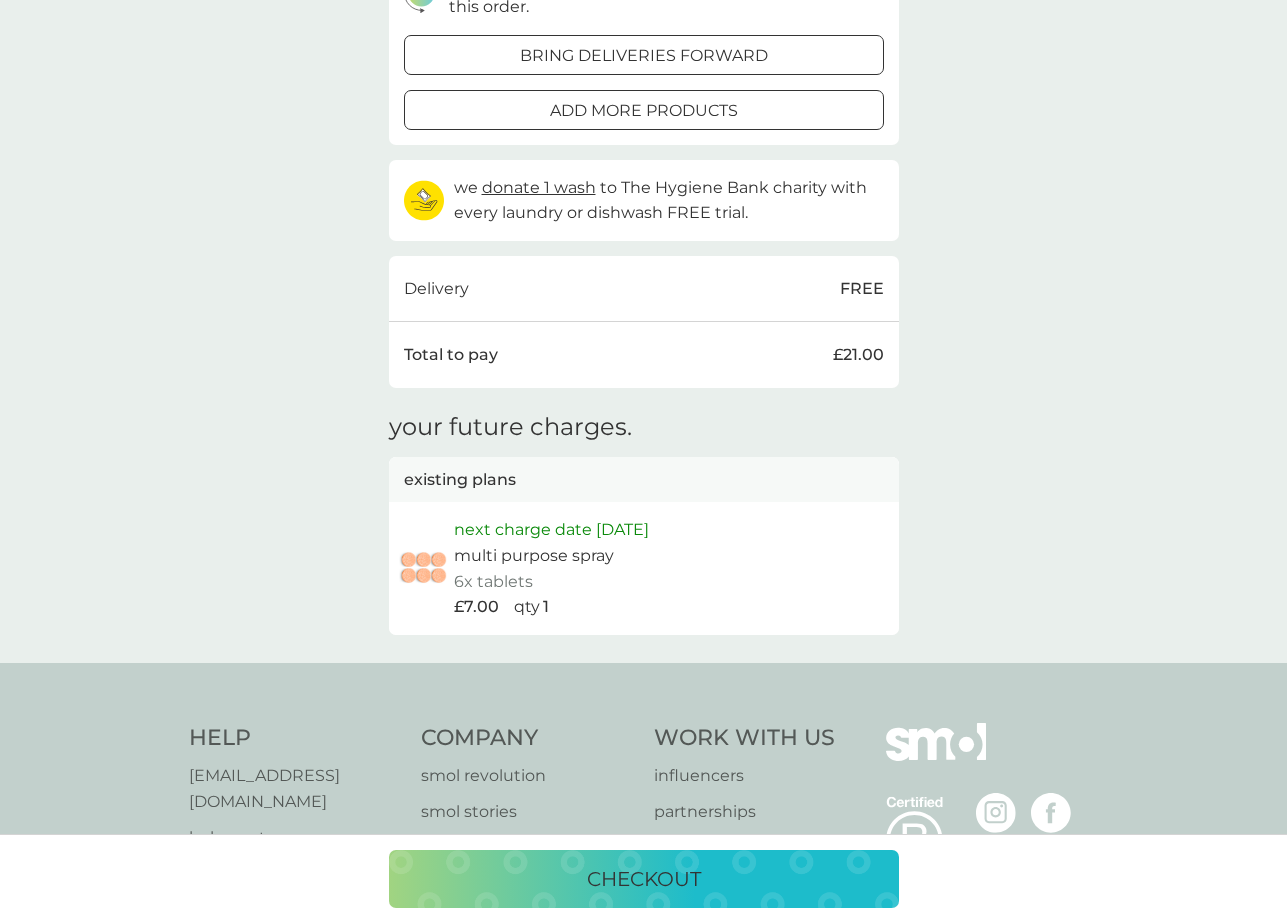 scroll, scrollTop: 519, scrollLeft: 0, axis: vertical 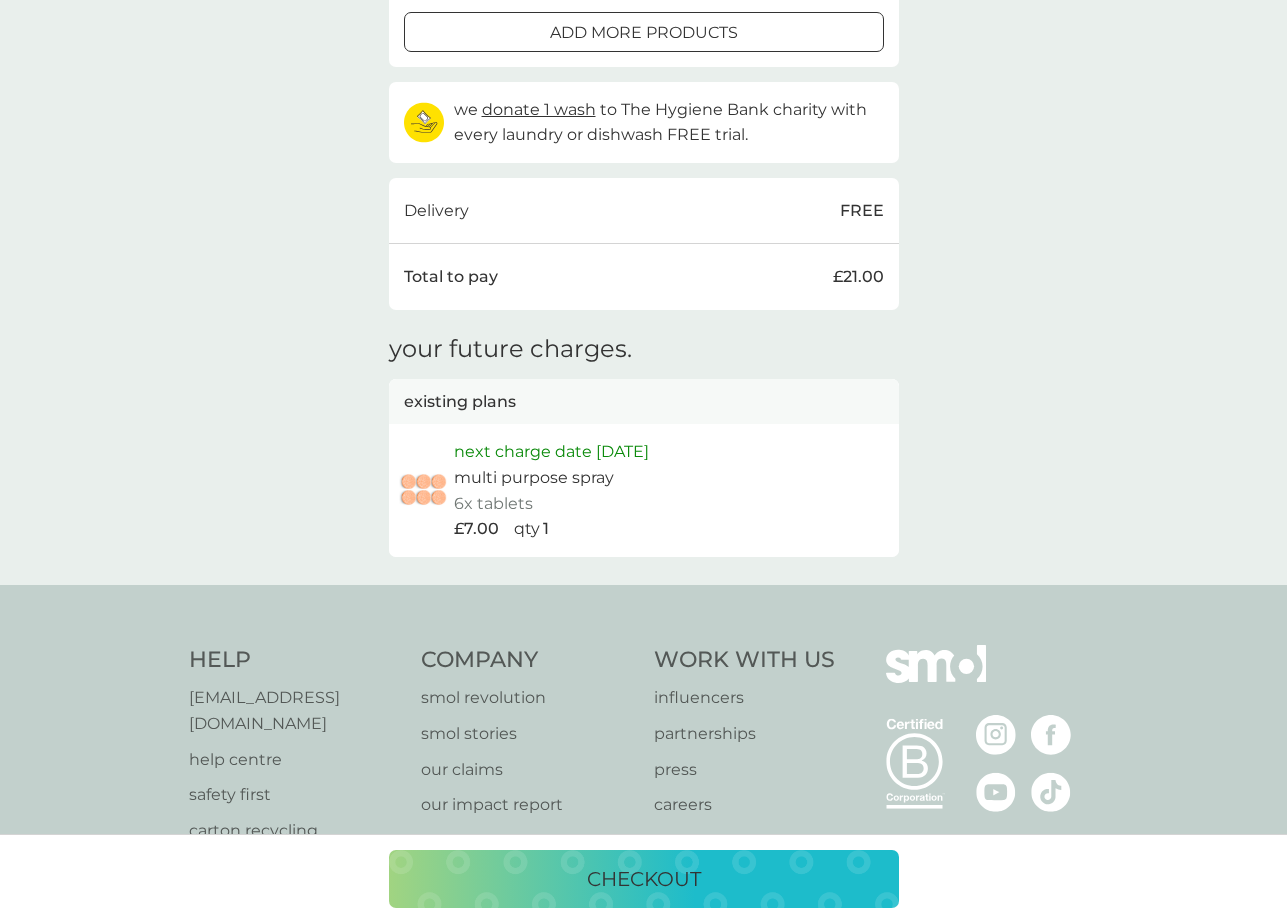 click on "checkout" at bounding box center (644, 879) 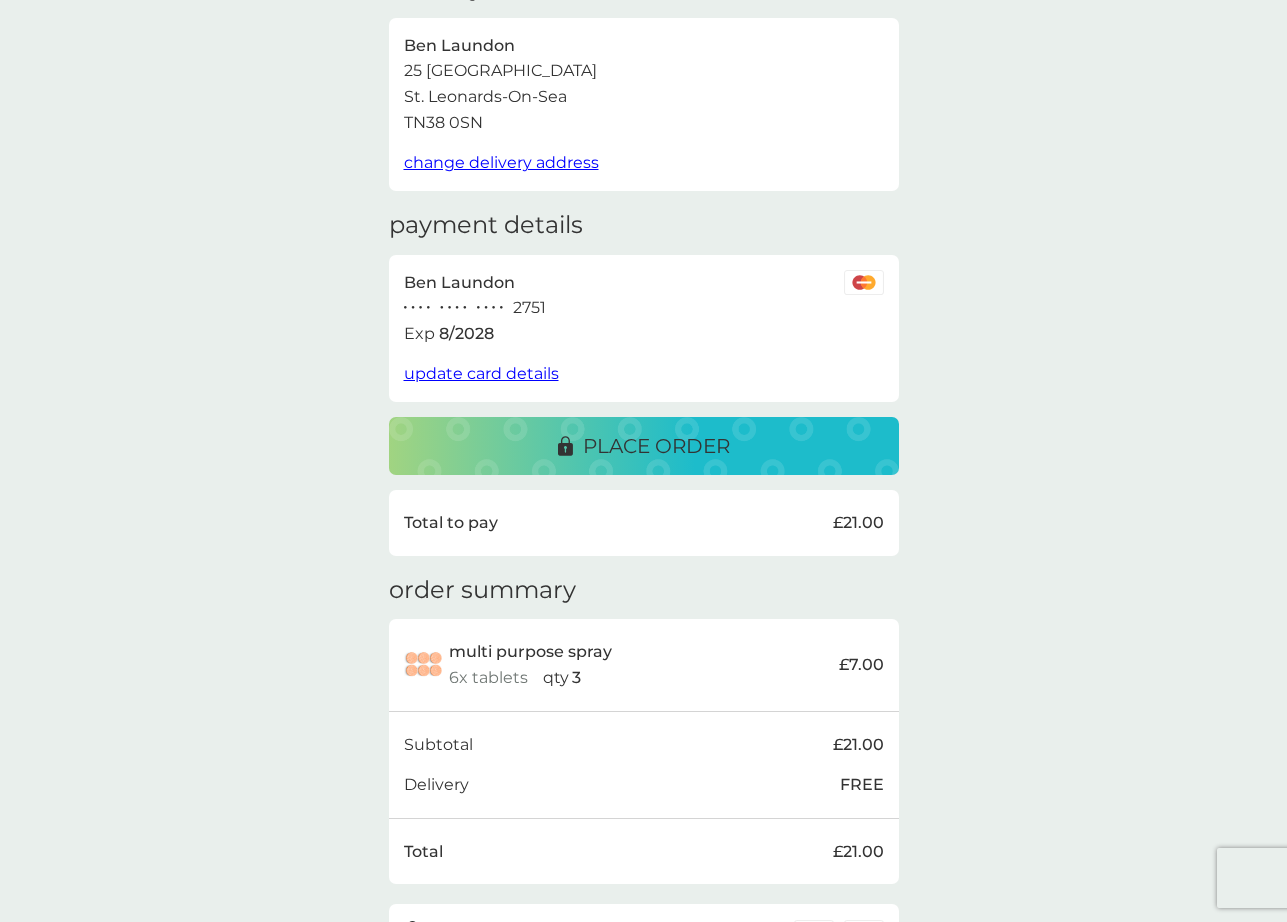 scroll, scrollTop: 115, scrollLeft: 0, axis: vertical 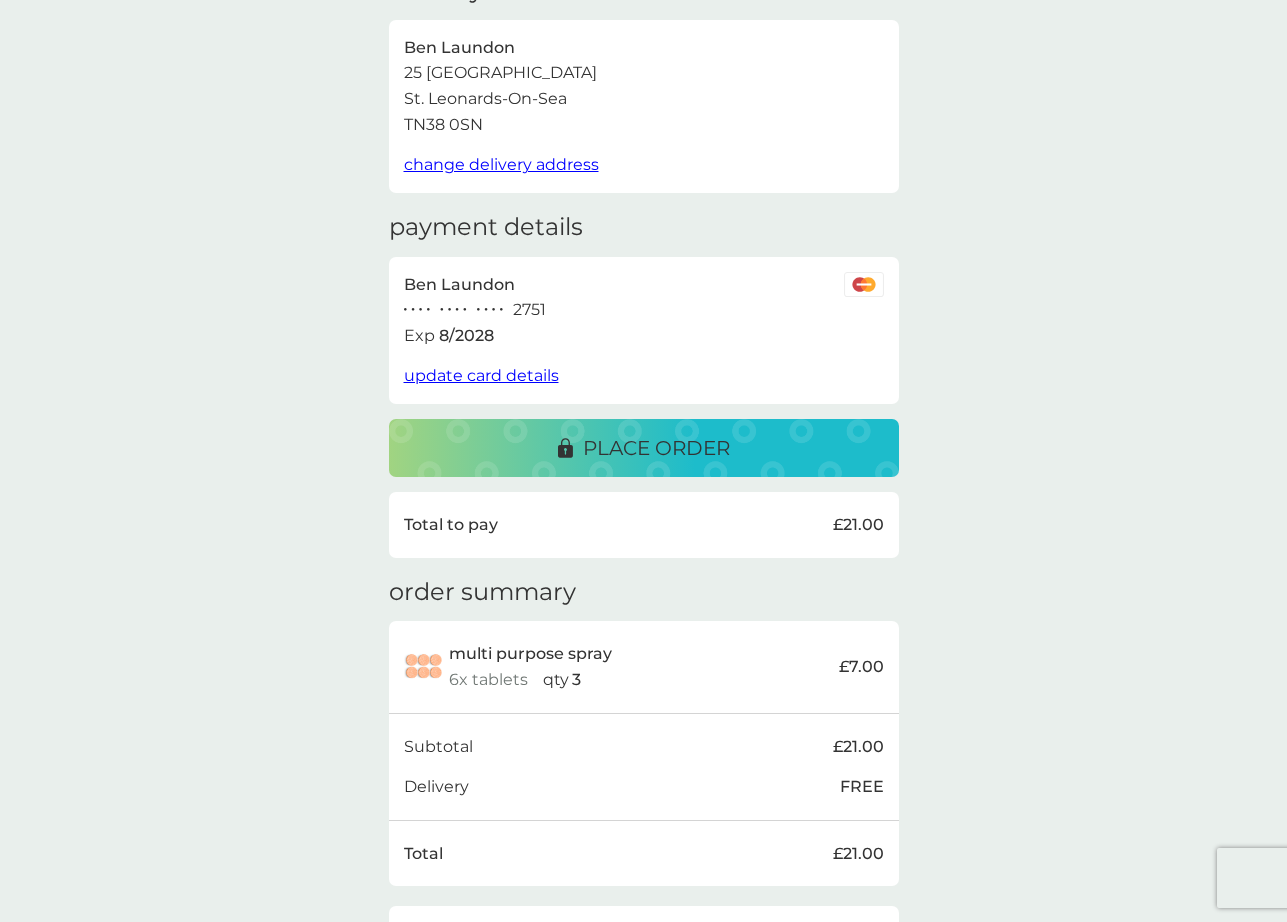 click on "place order" at bounding box center [656, 448] 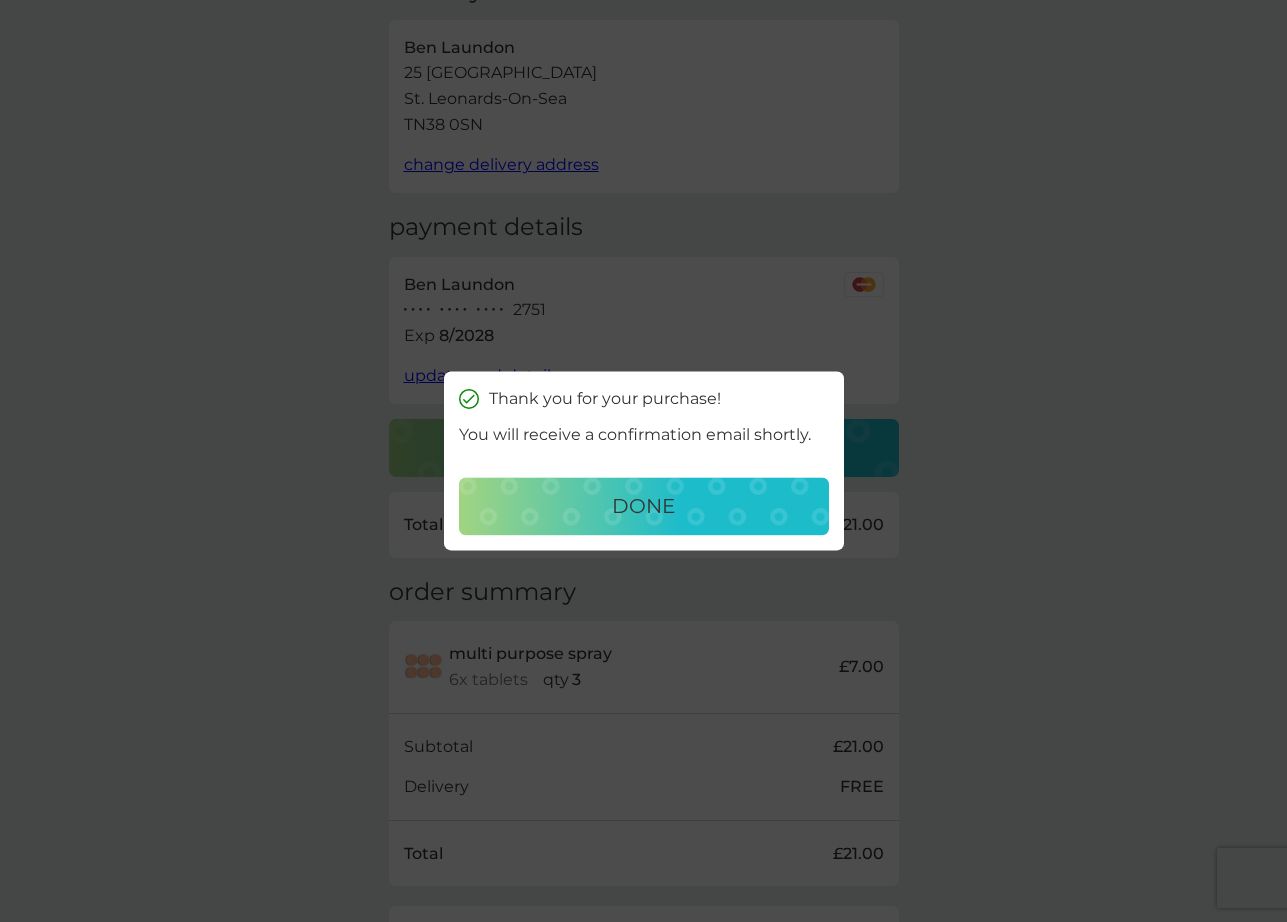 click on "done" at bounding box center (644, 507) 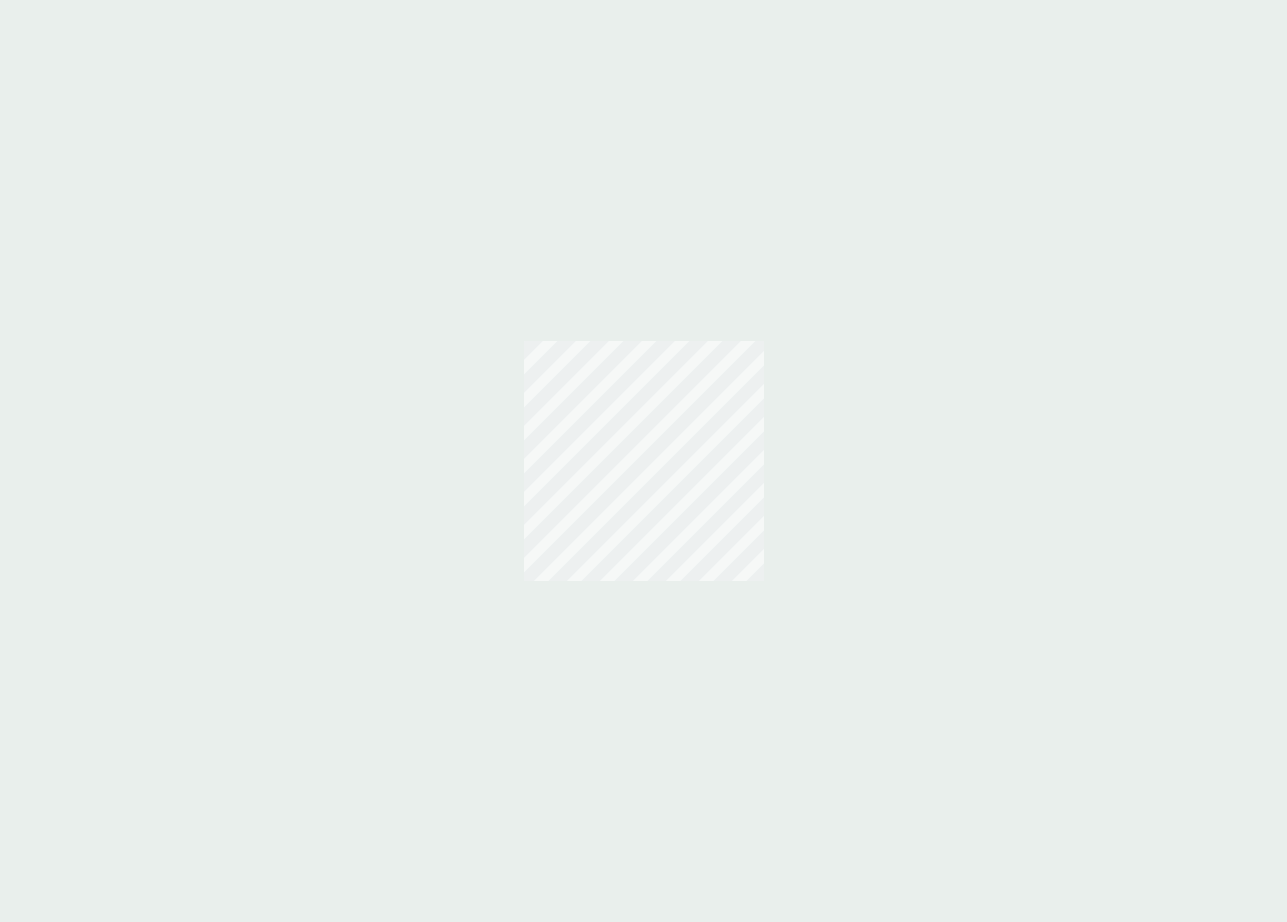 scroll, scrollTop: 0, scrollLeft: 0, axis: both 